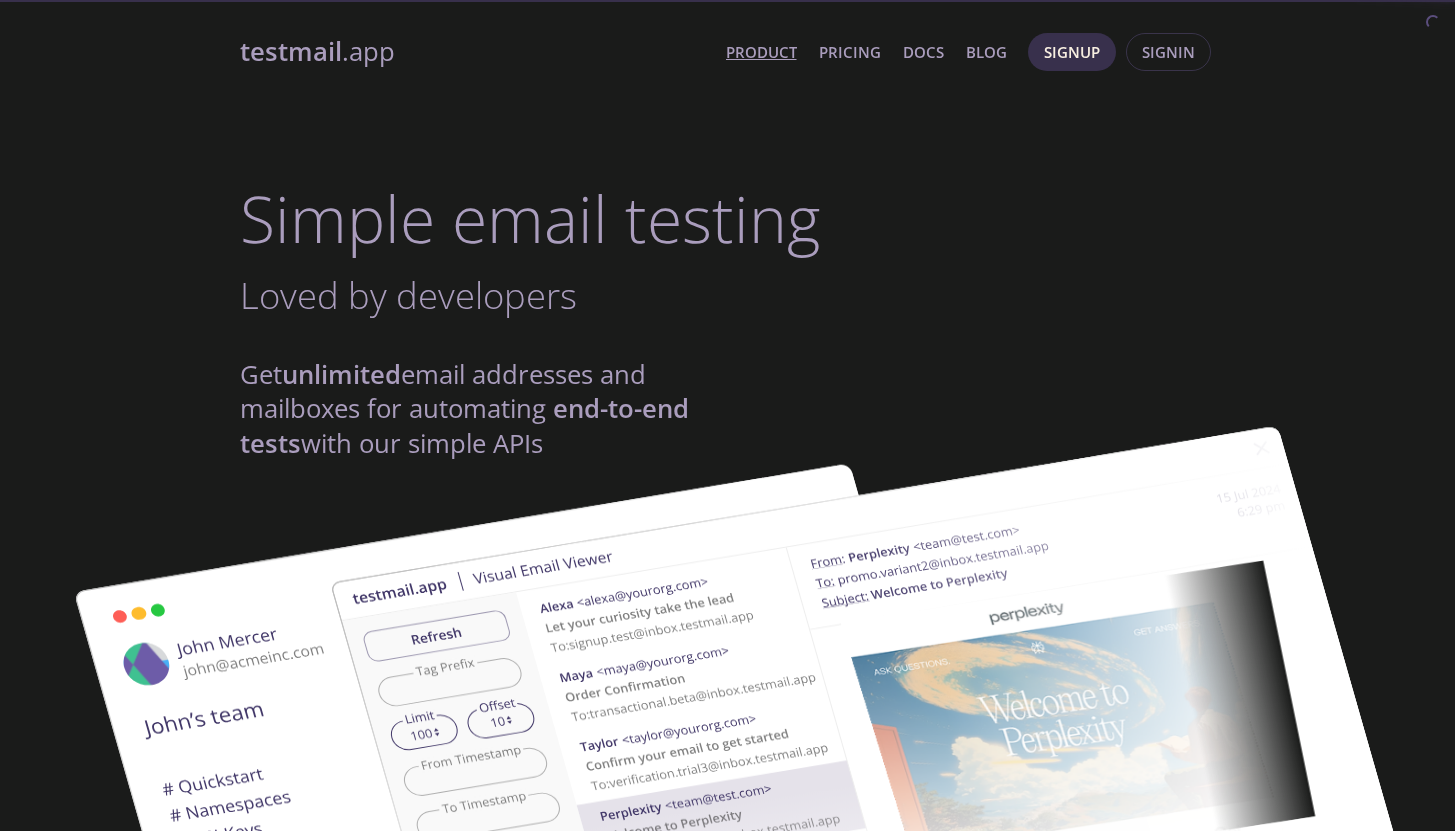 scroll, scrollTop: 0, scrollLeft: 0, axis: both 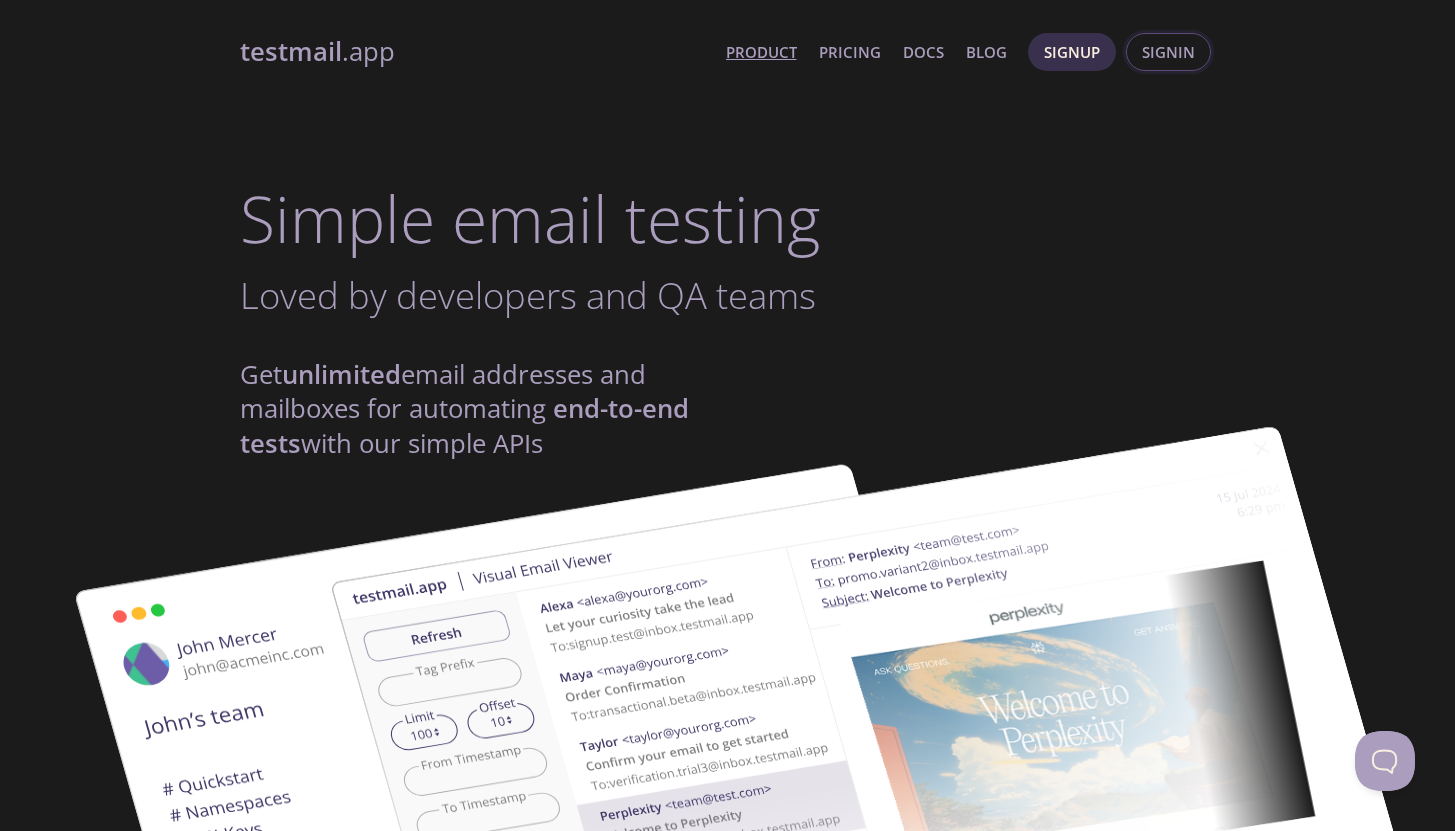 click on "Signin" at bounding box center (1168, 52) 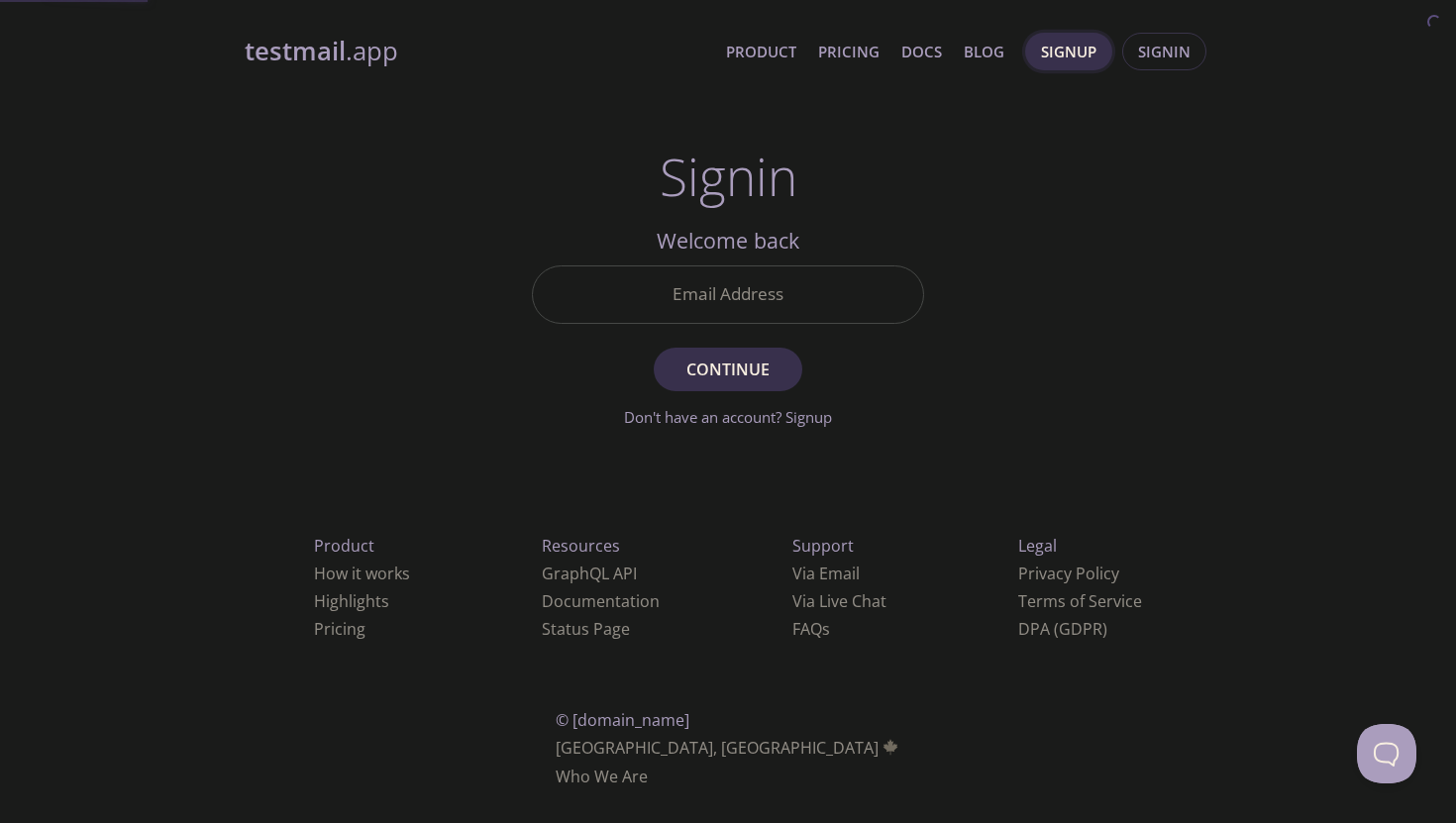 click on "Signup" at bounding box center (1069, 51) 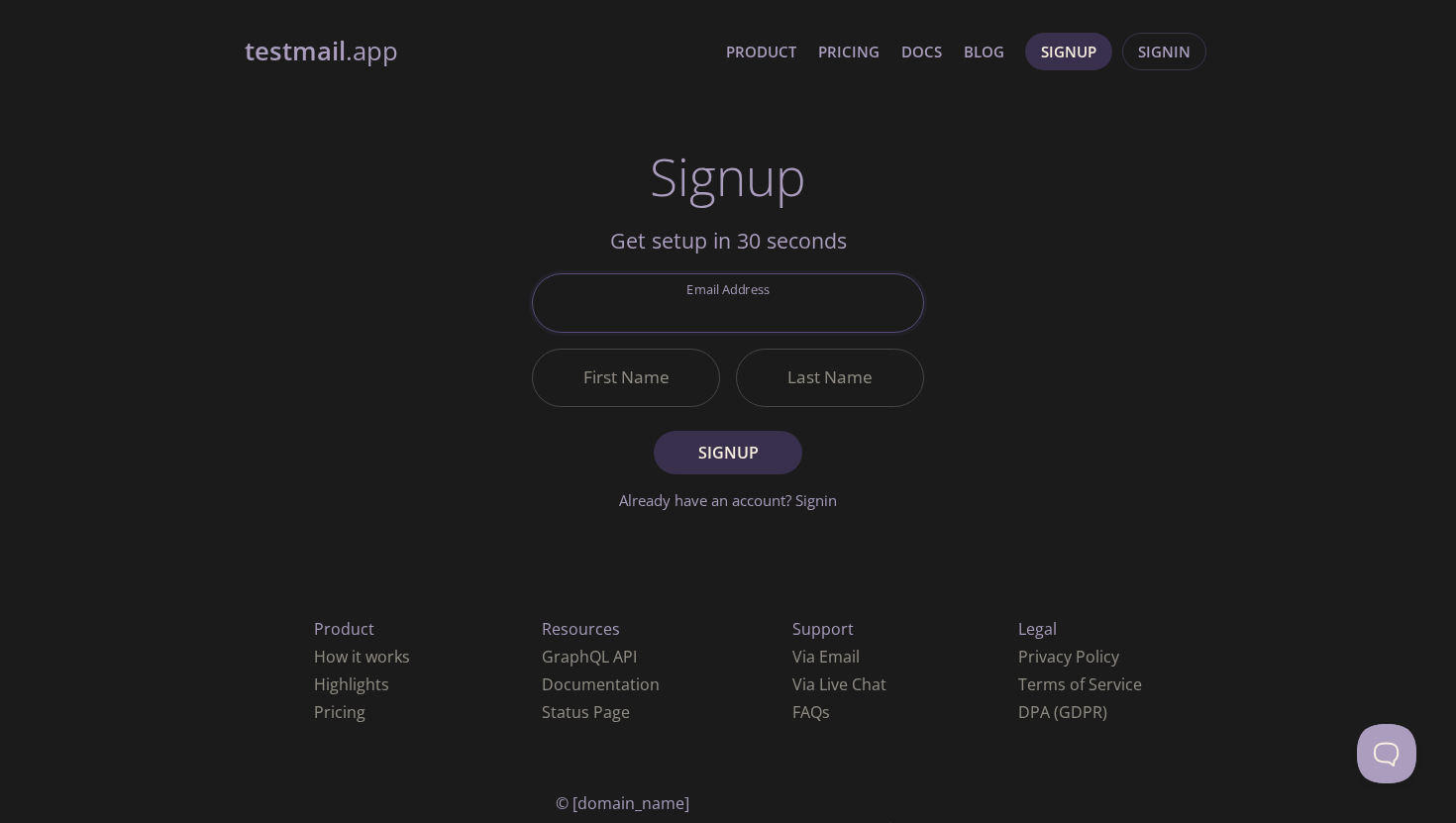 click on "Email Address" at bounding box center (728, 302) 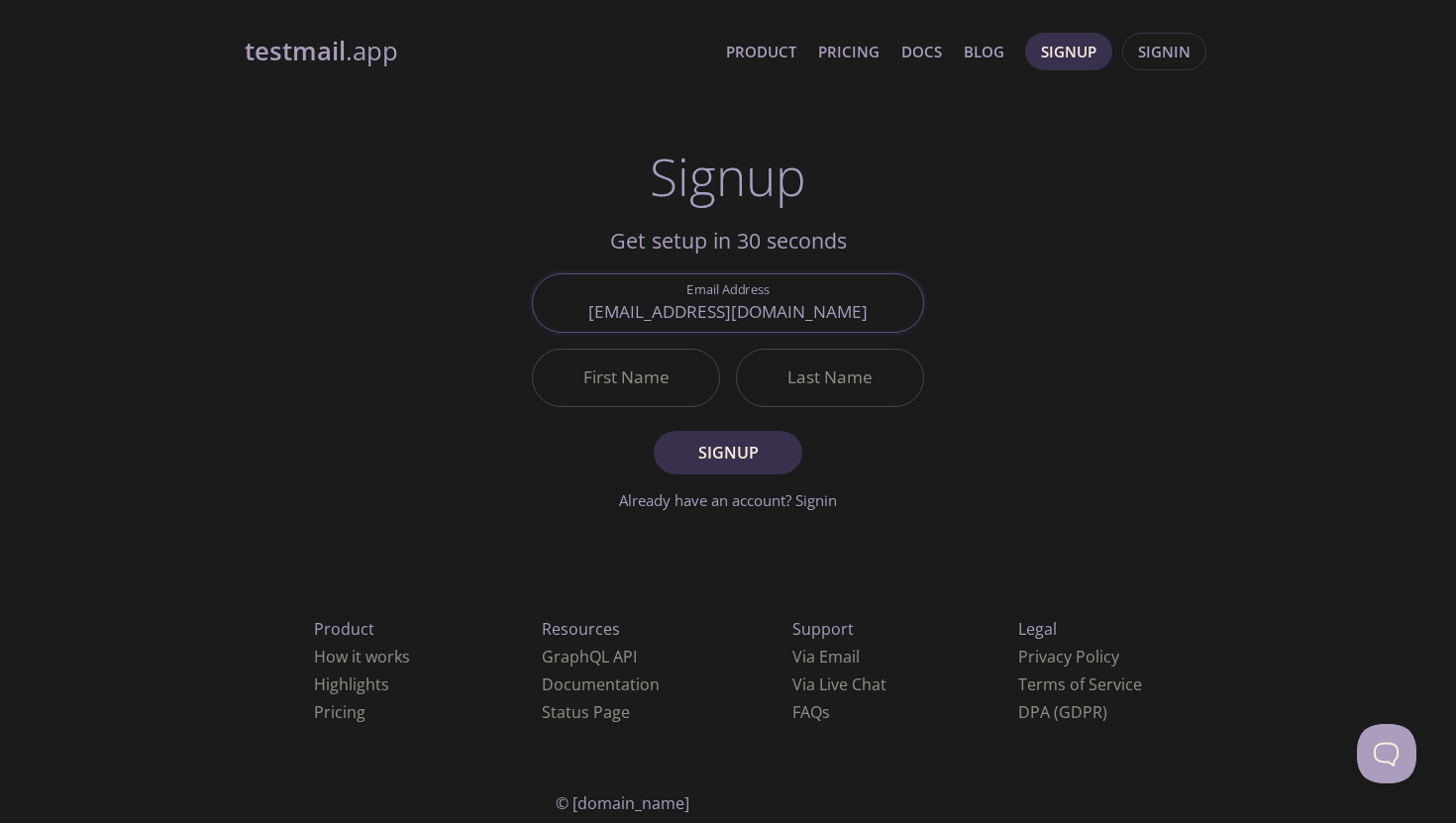 click on "First Name" at bounding box center (626, 377) 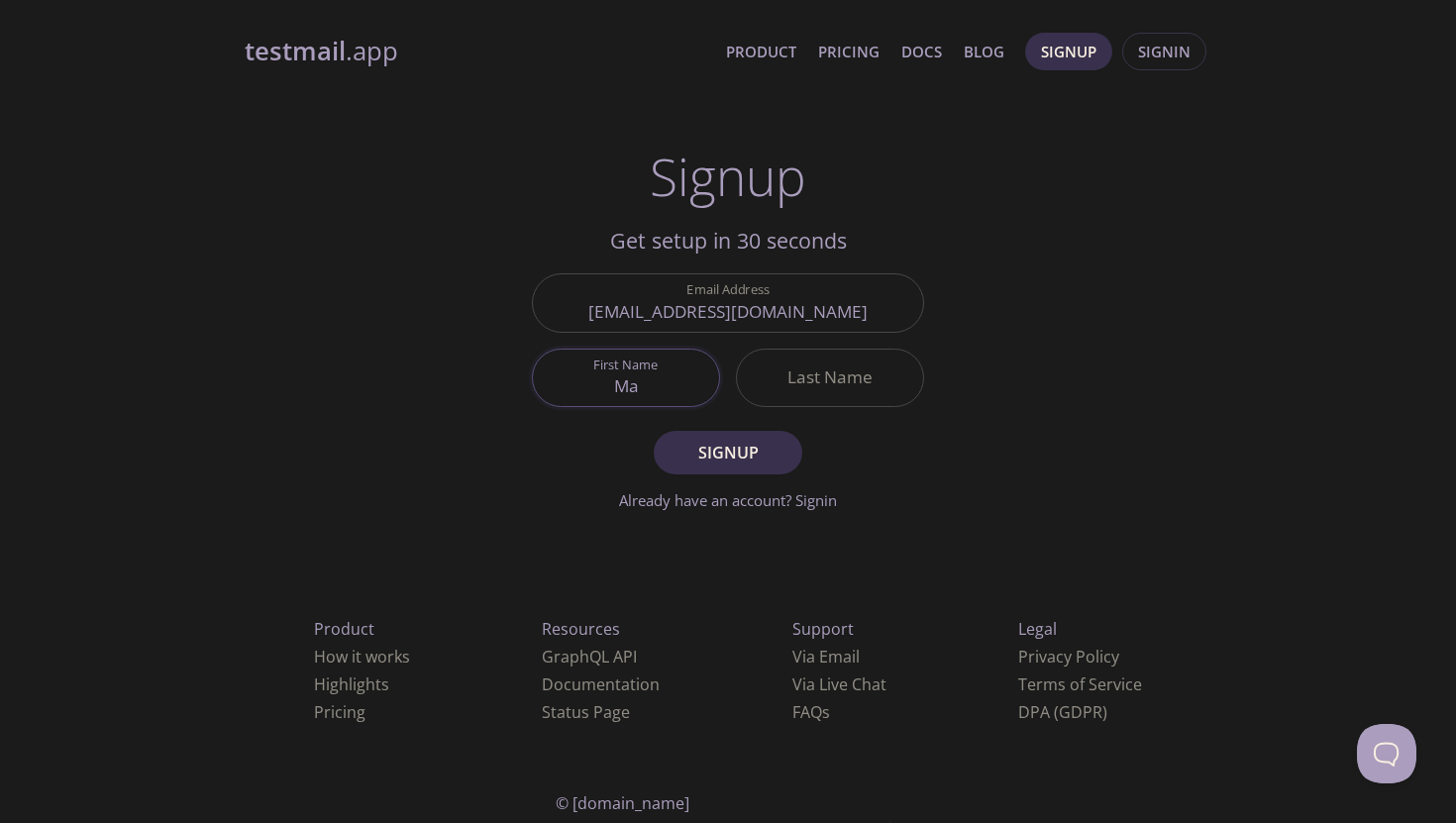 type on "M" 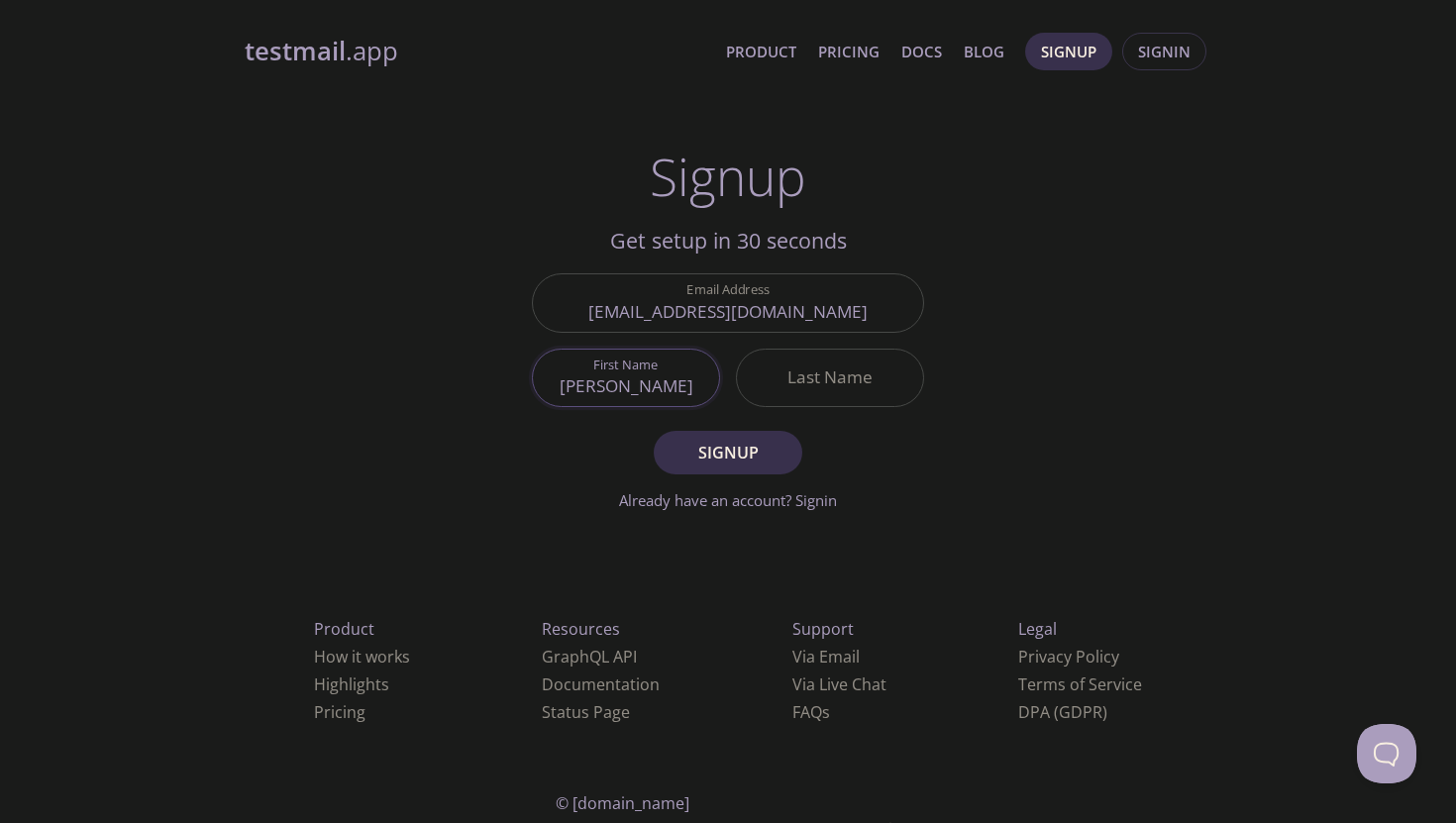 type on "[PERSON_NAME]" 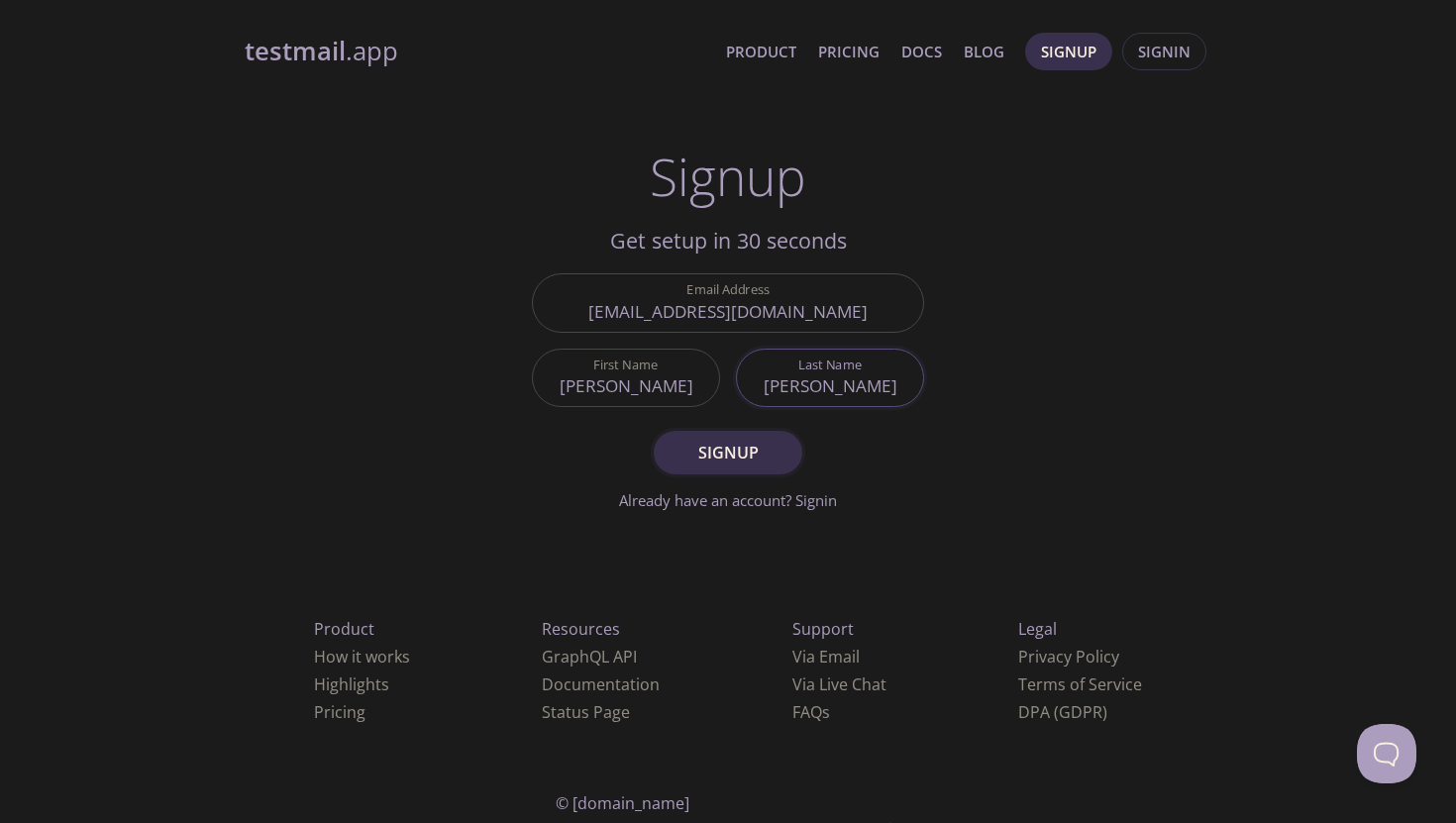 type on "[PERSON_NAME]" 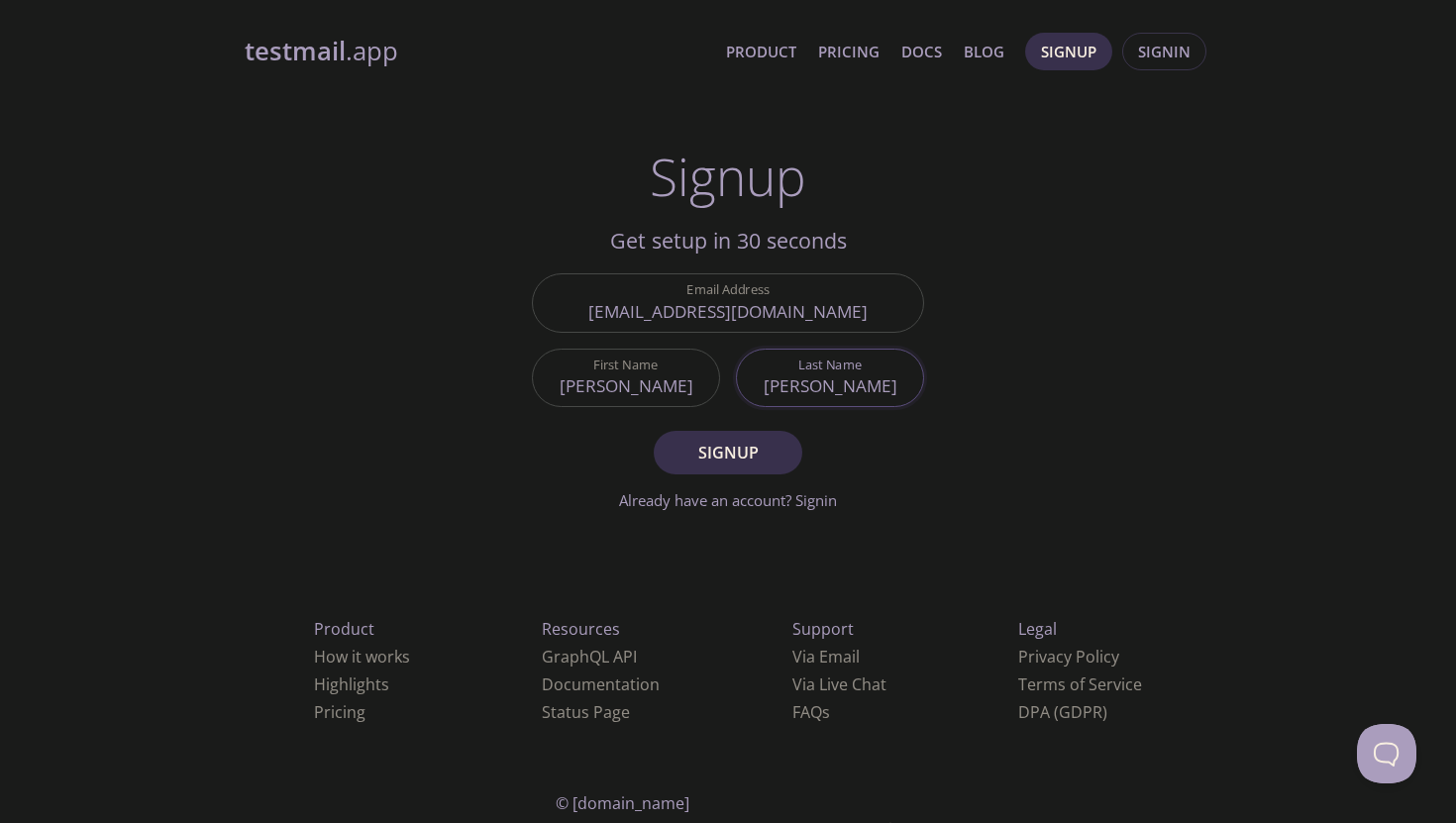 click on "Signup" at bounding box center (728, 453) 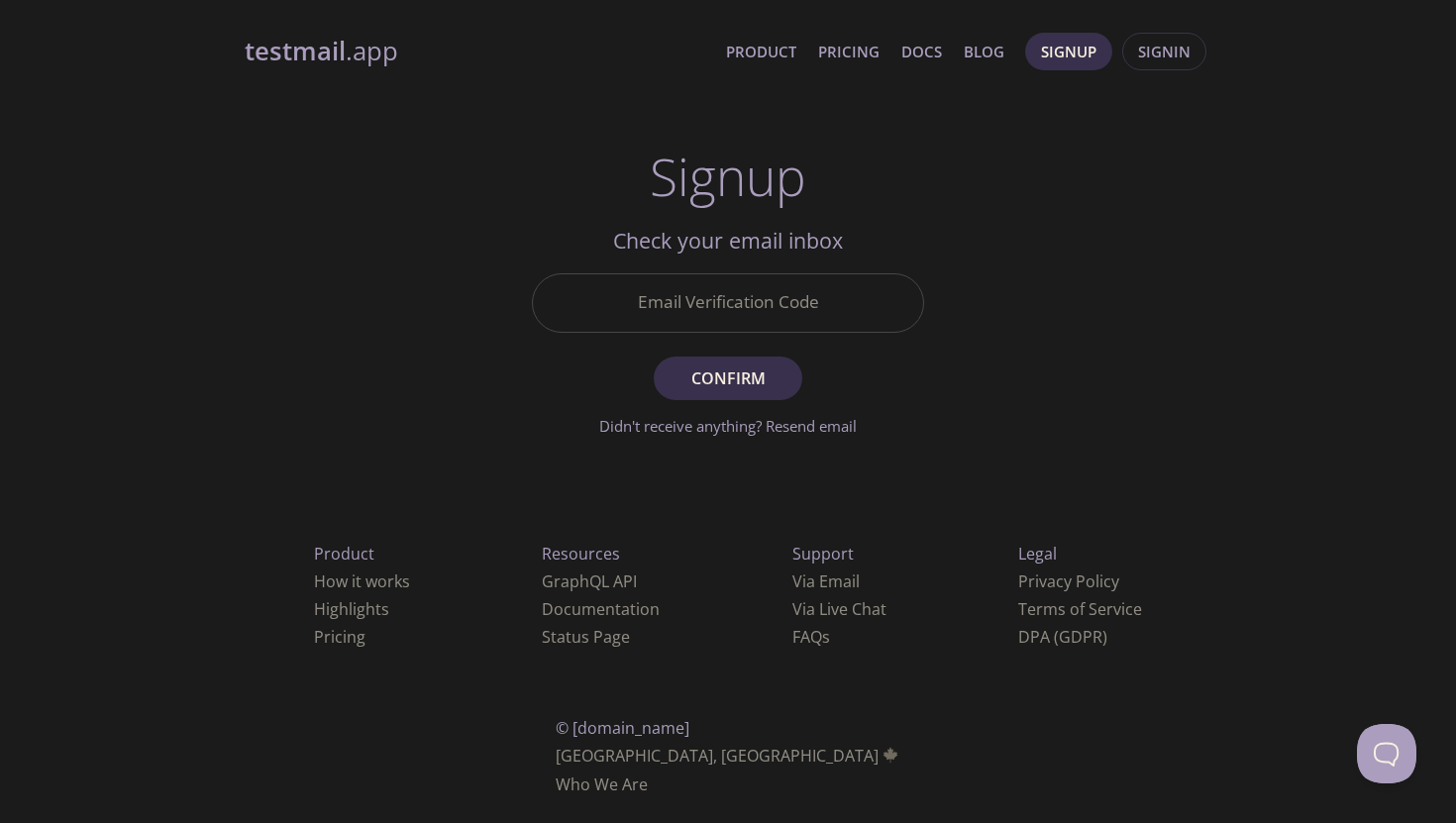 click on "Email Verification Code" at bounding box center [728, 302] 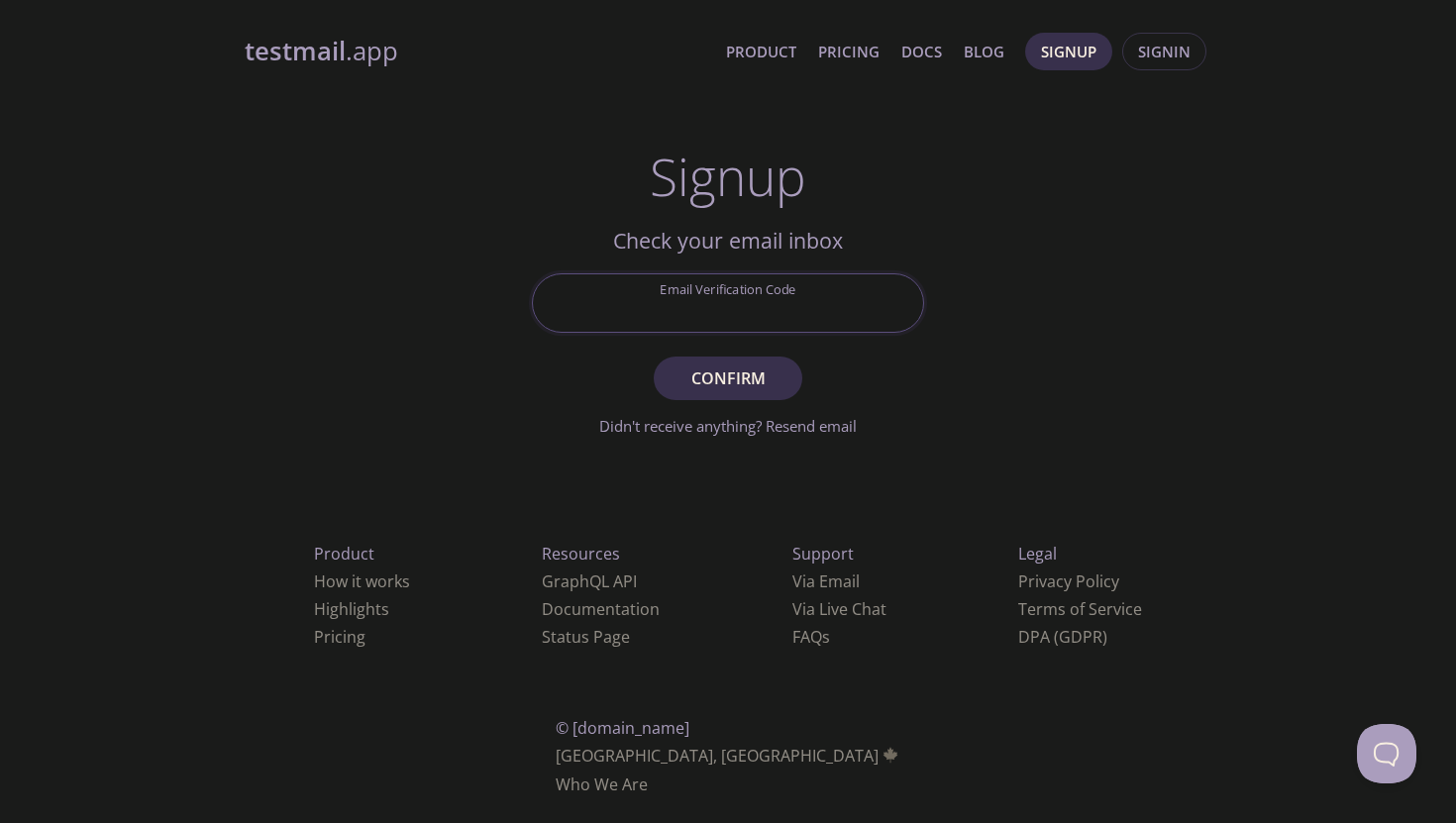 paste on "RKANGBL" 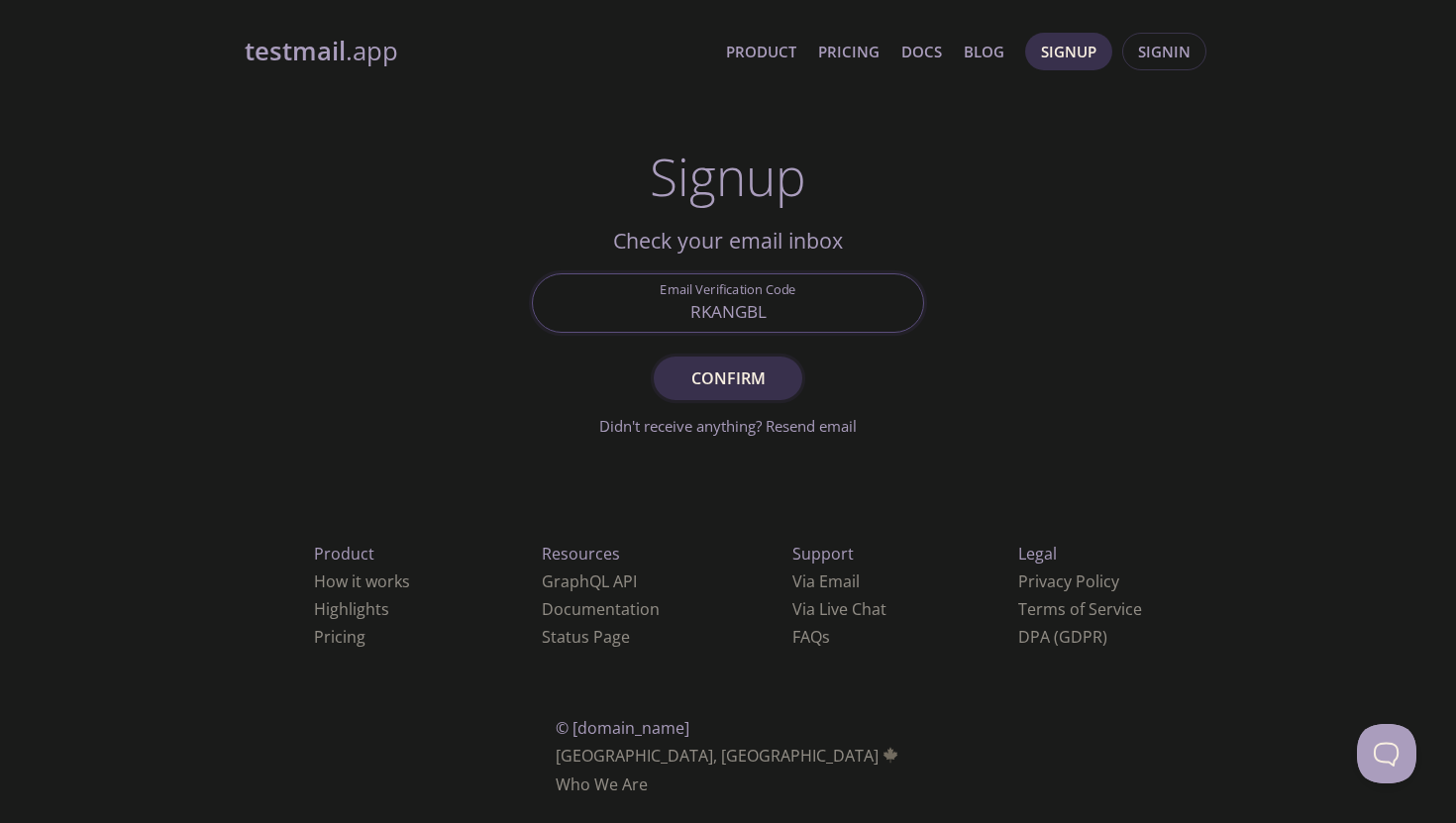 type on "RKANGBL" 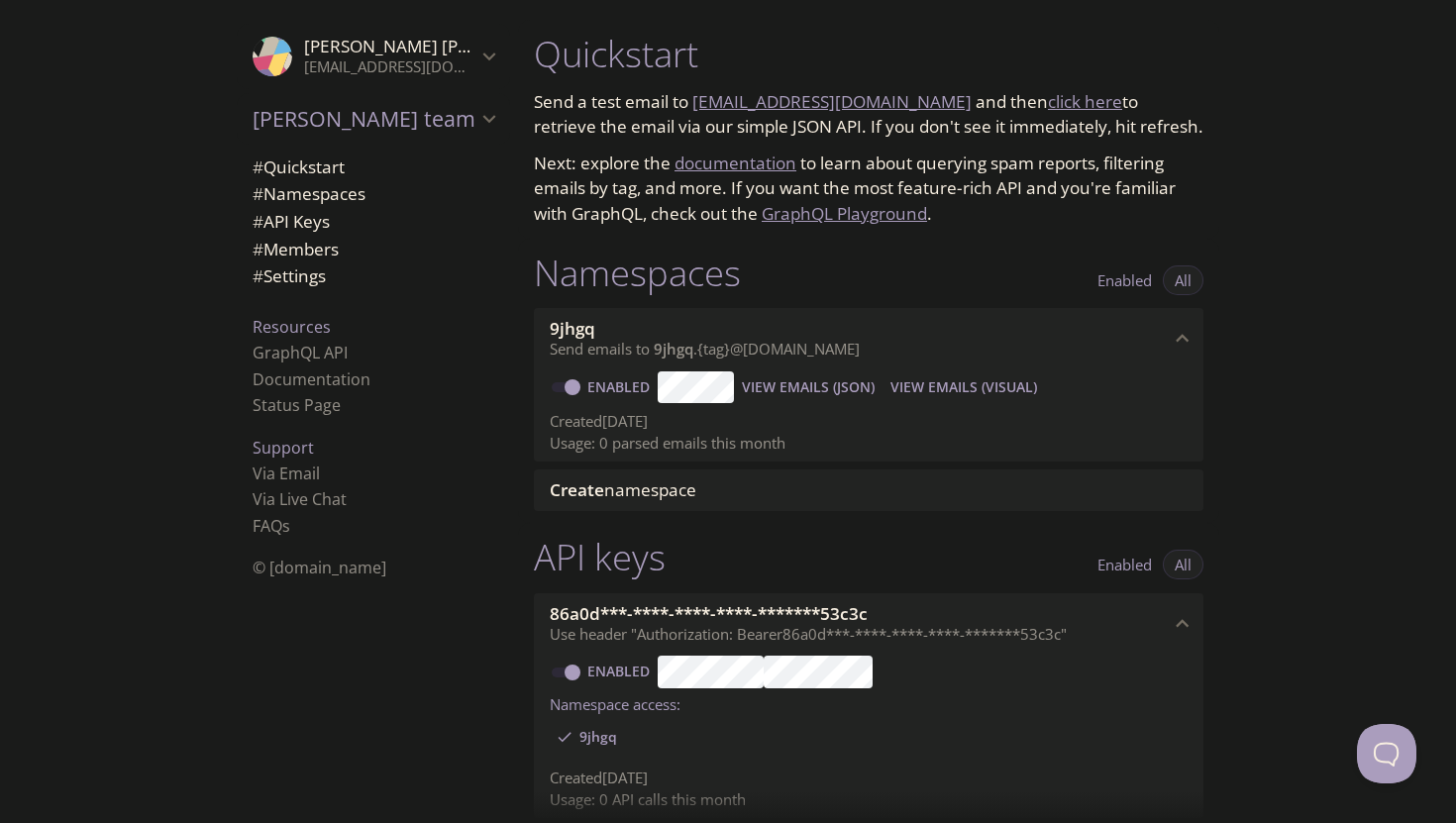 click on "View Emails (Visual)" at bounding box center (964, 387) 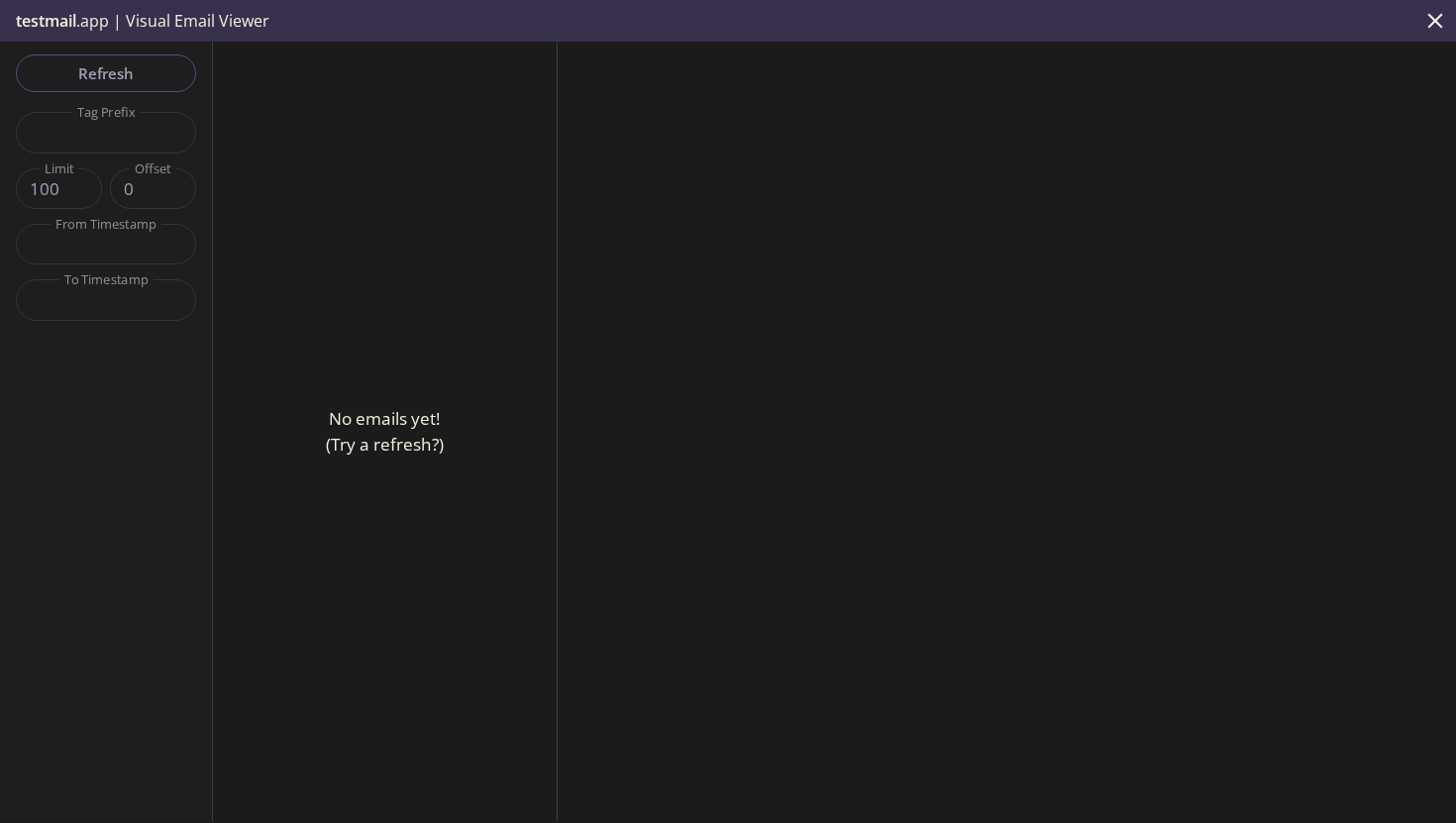 click 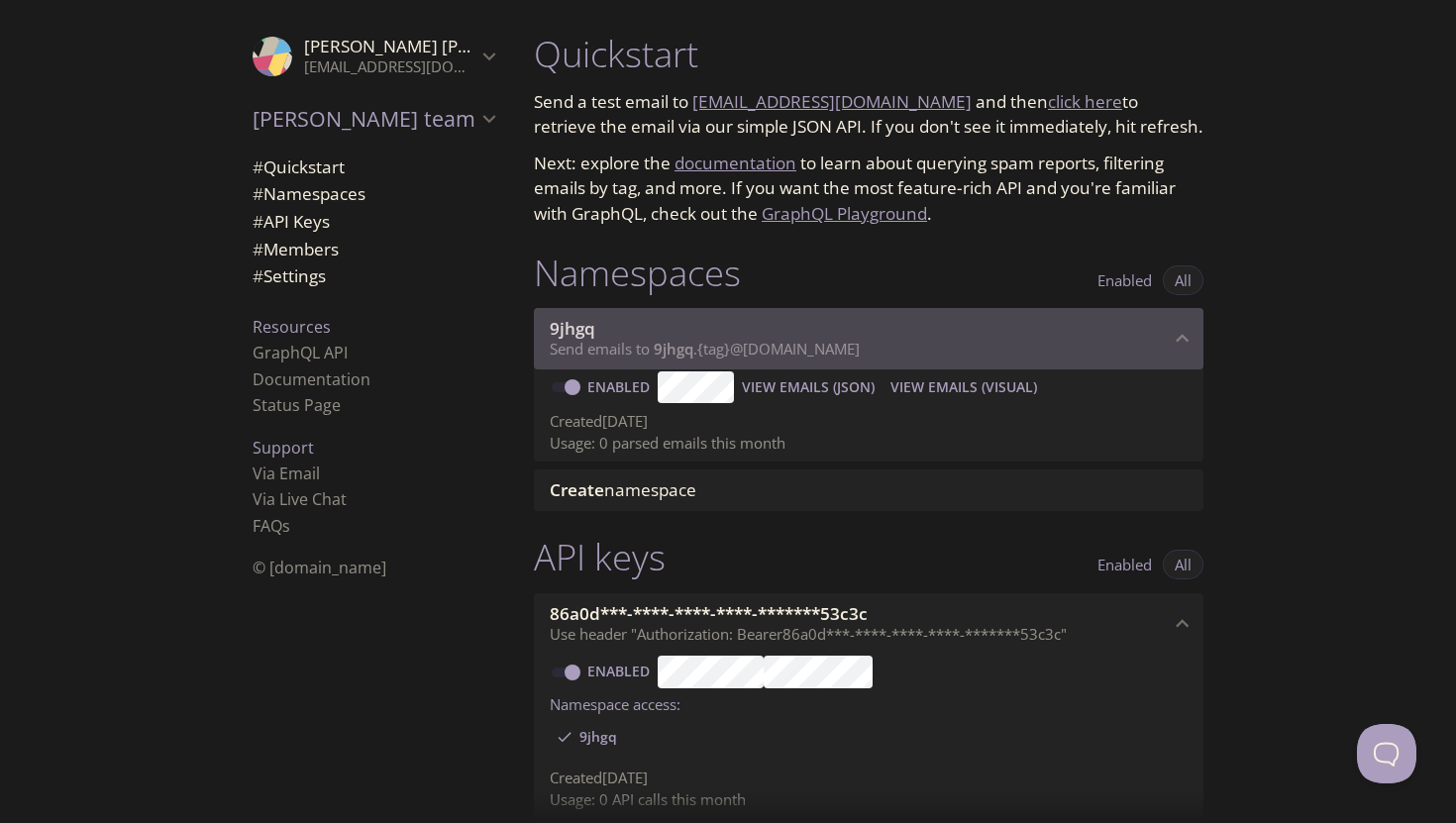 drag, startPoint x: 870, startPoint y: 349, endPoint x: 698, endPoint y: 360, distance: 172.35139 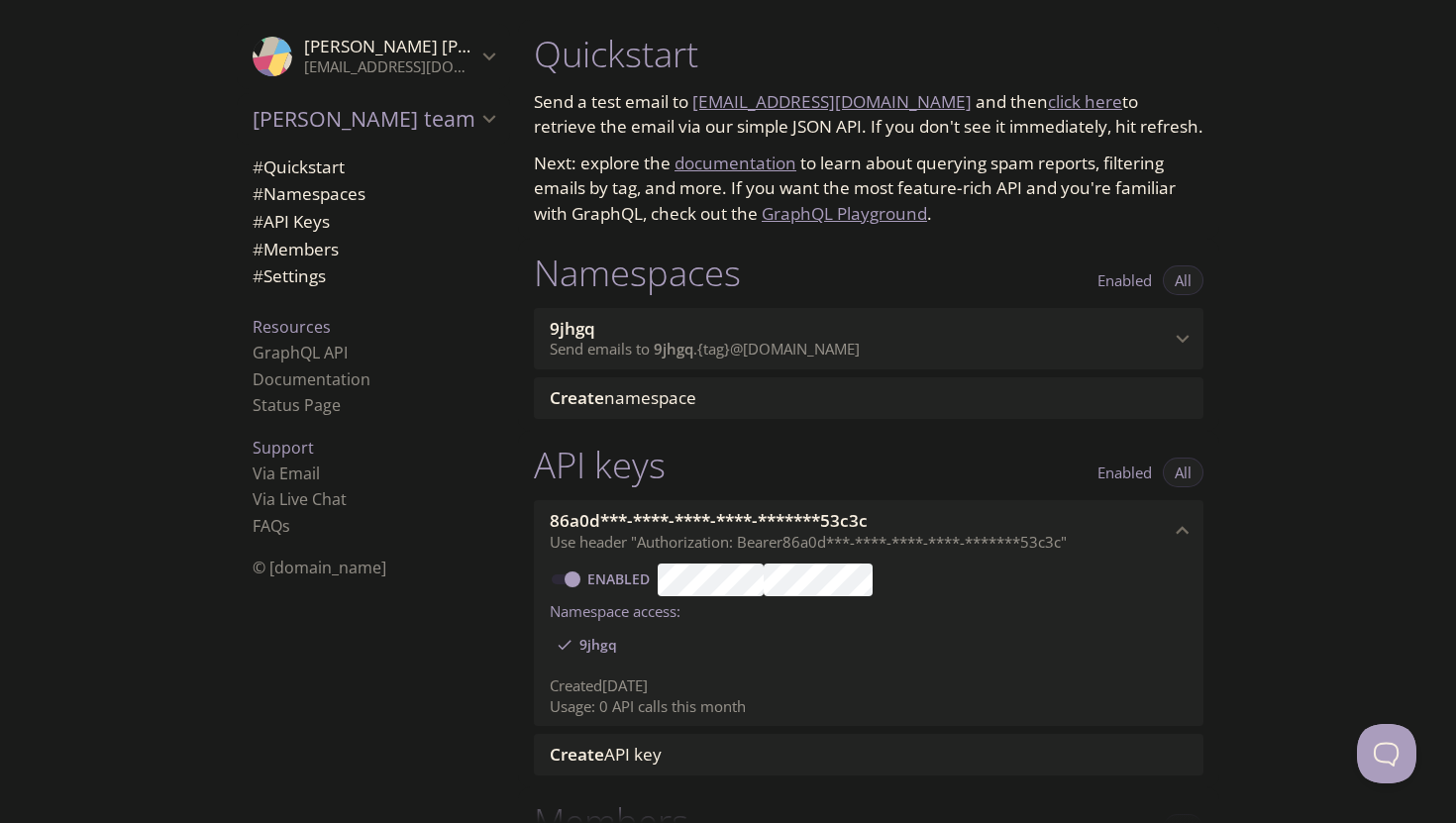 click on "9jhgq" at bounding box center [860, 329] 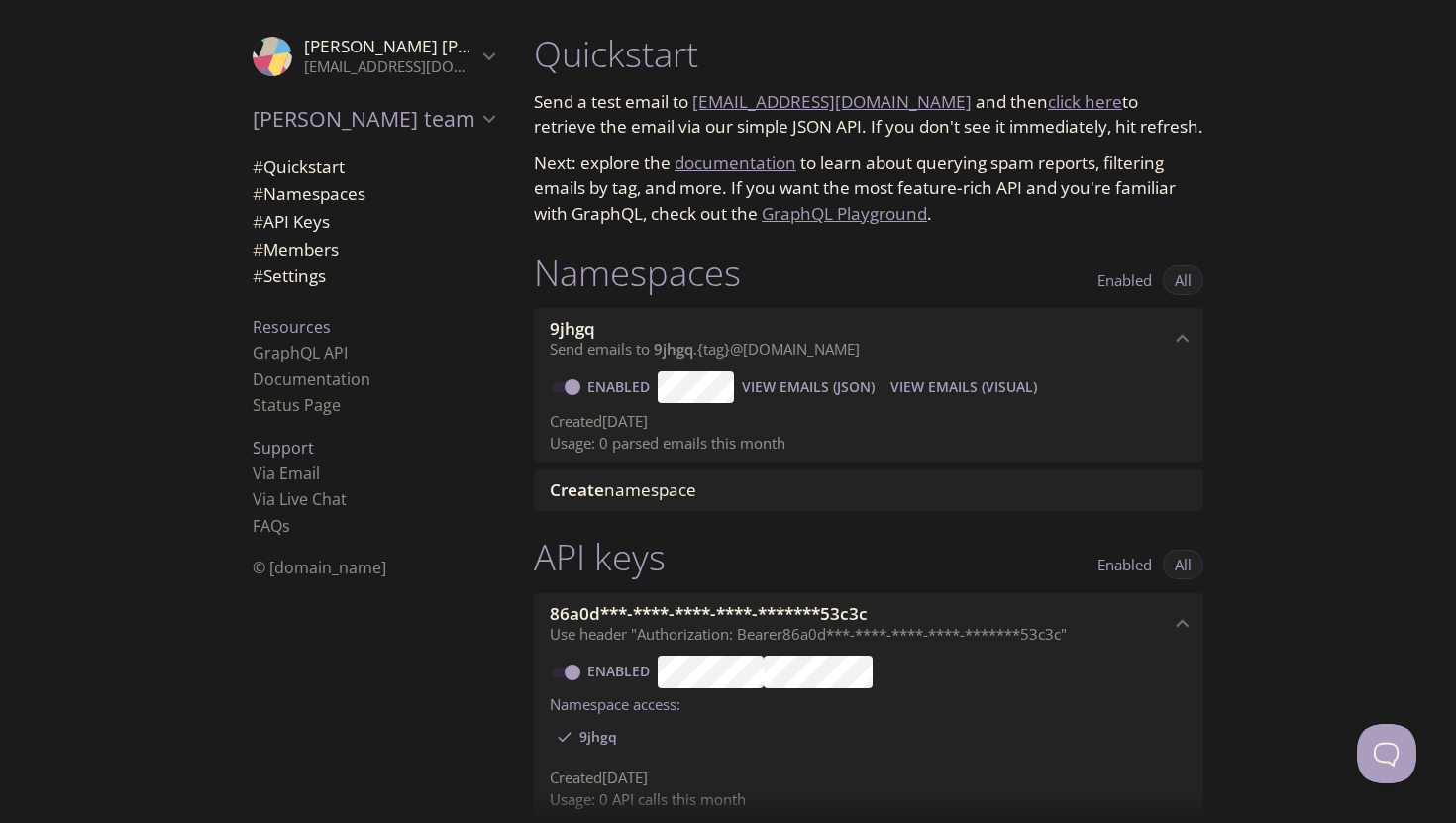 click on "View Emails (JSON)" at bounding box center (808, 387) 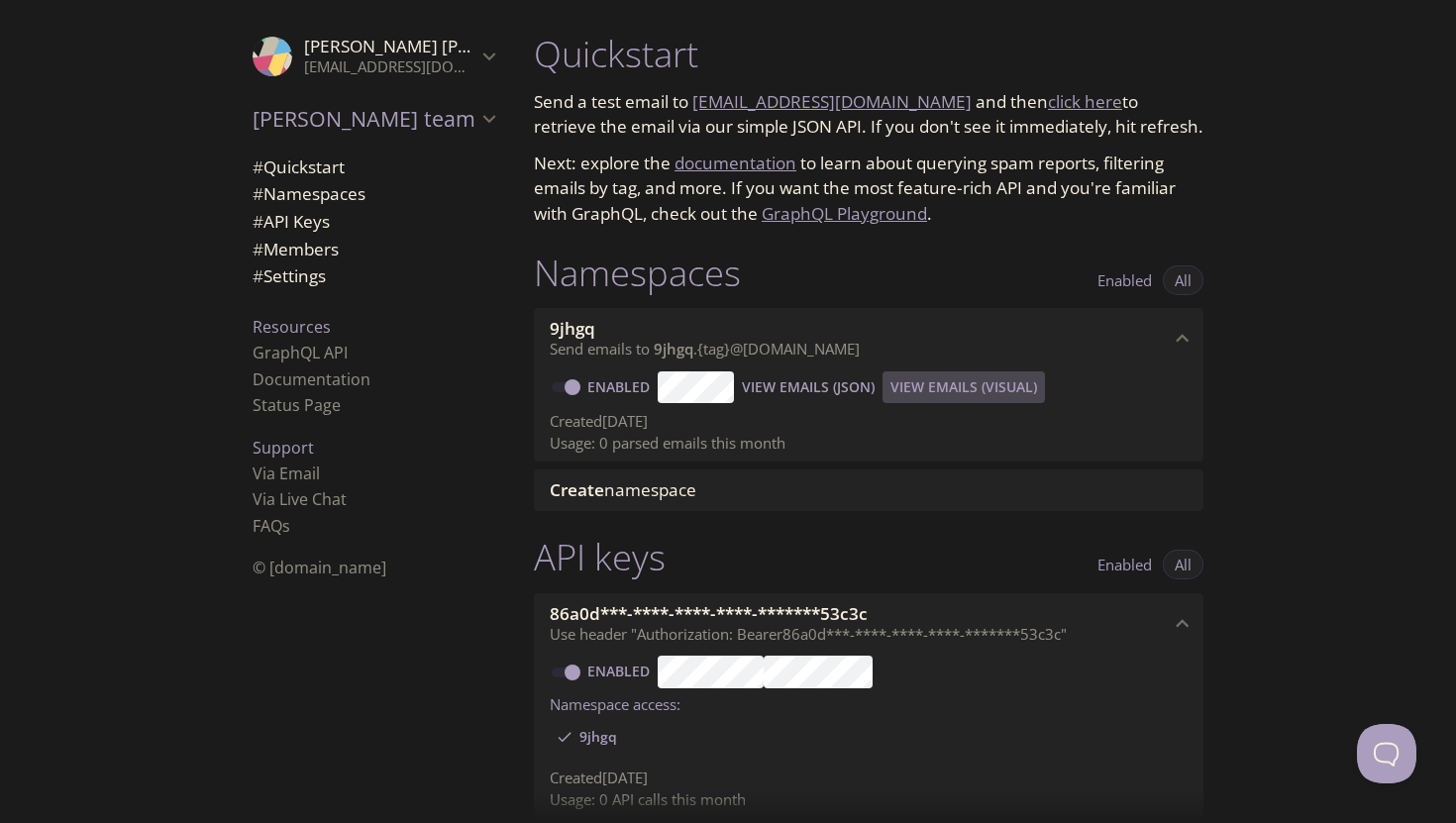 click on "View Emails (Visual)" at bounding box center (964, 387) 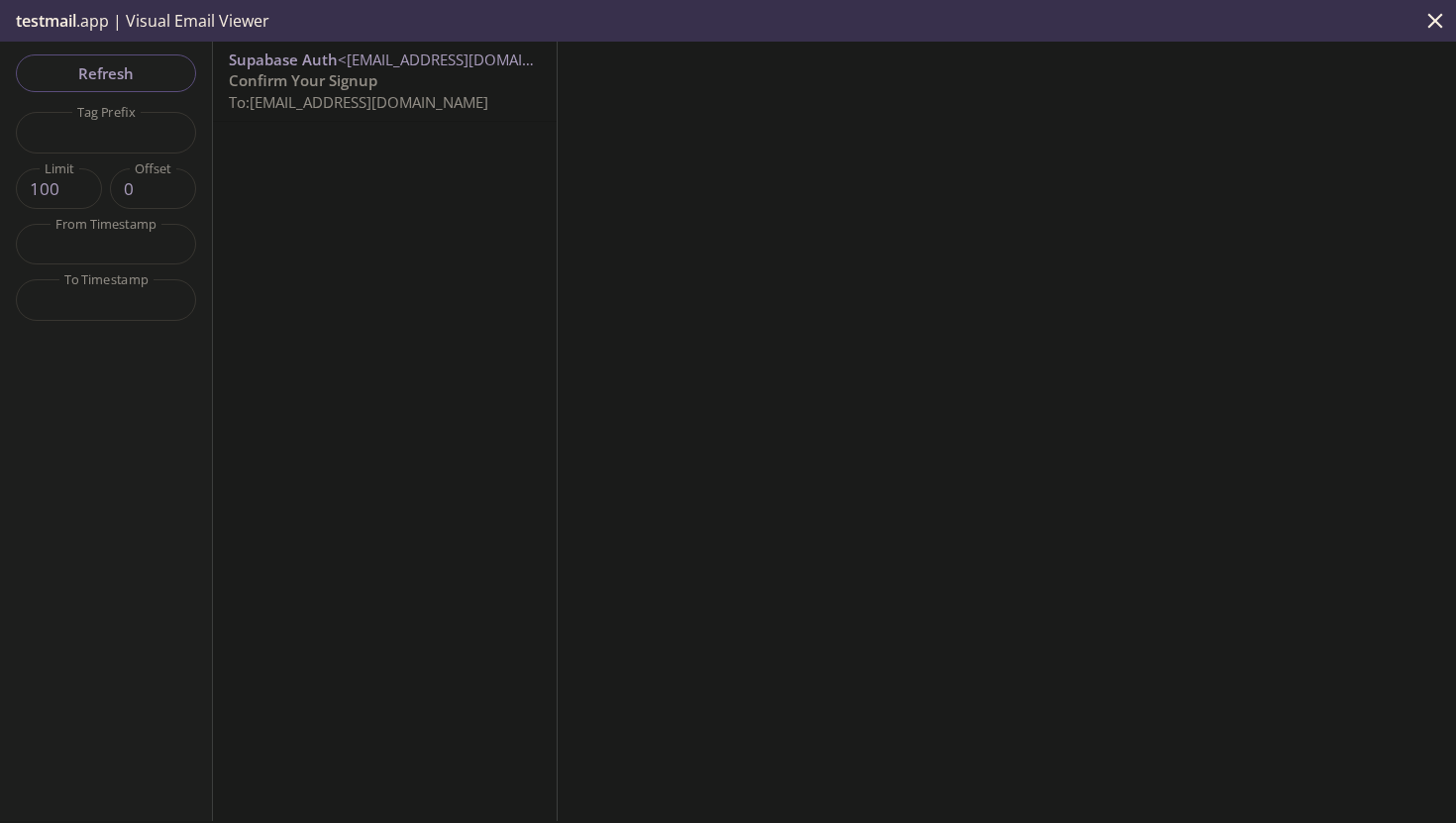 click on "To:  [EMAIL_ADDRESS][DOMAIN_NAME]" at bounding box center (359, 102) 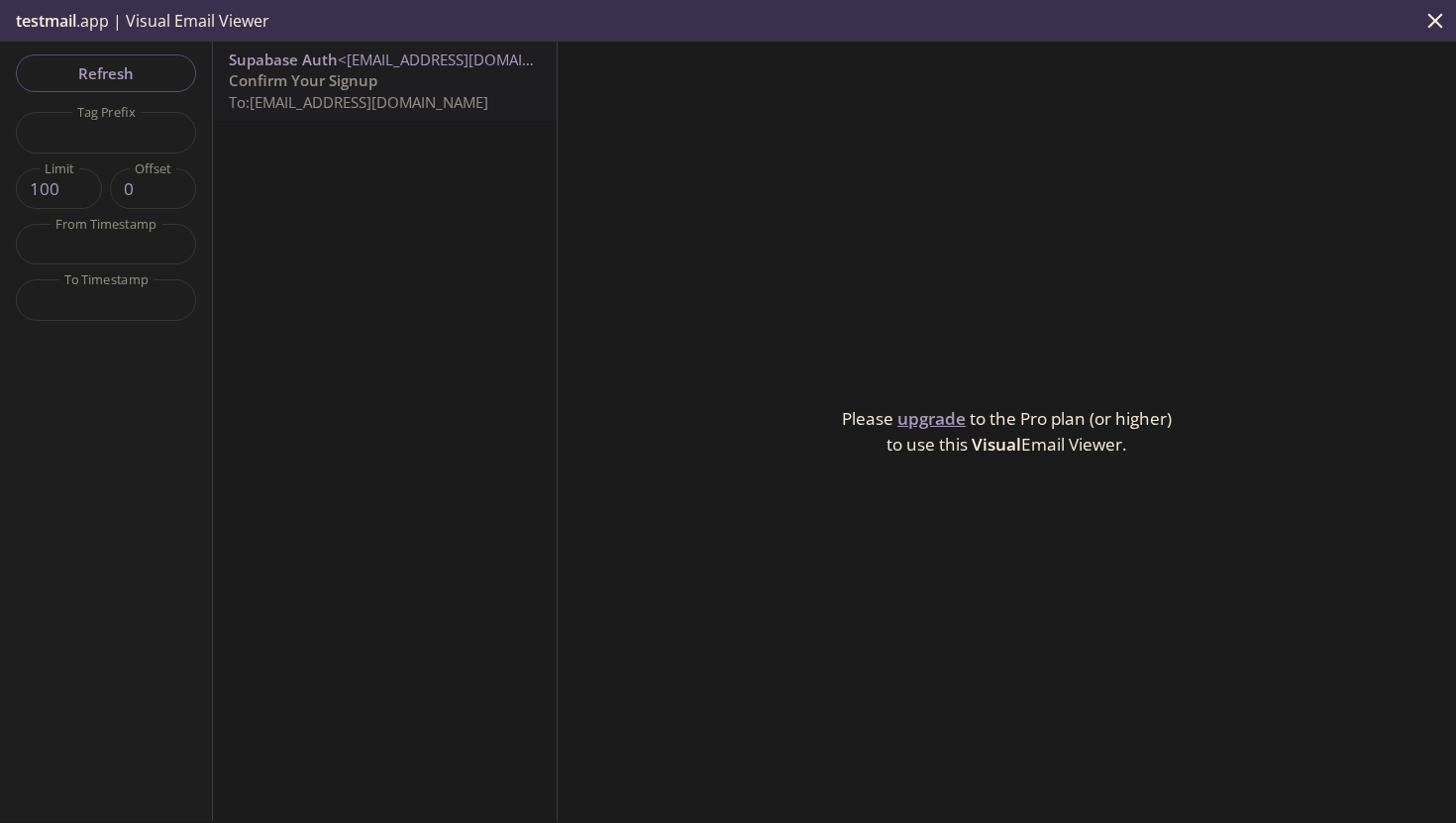click on "Visual" at bounding box center (996, 444) 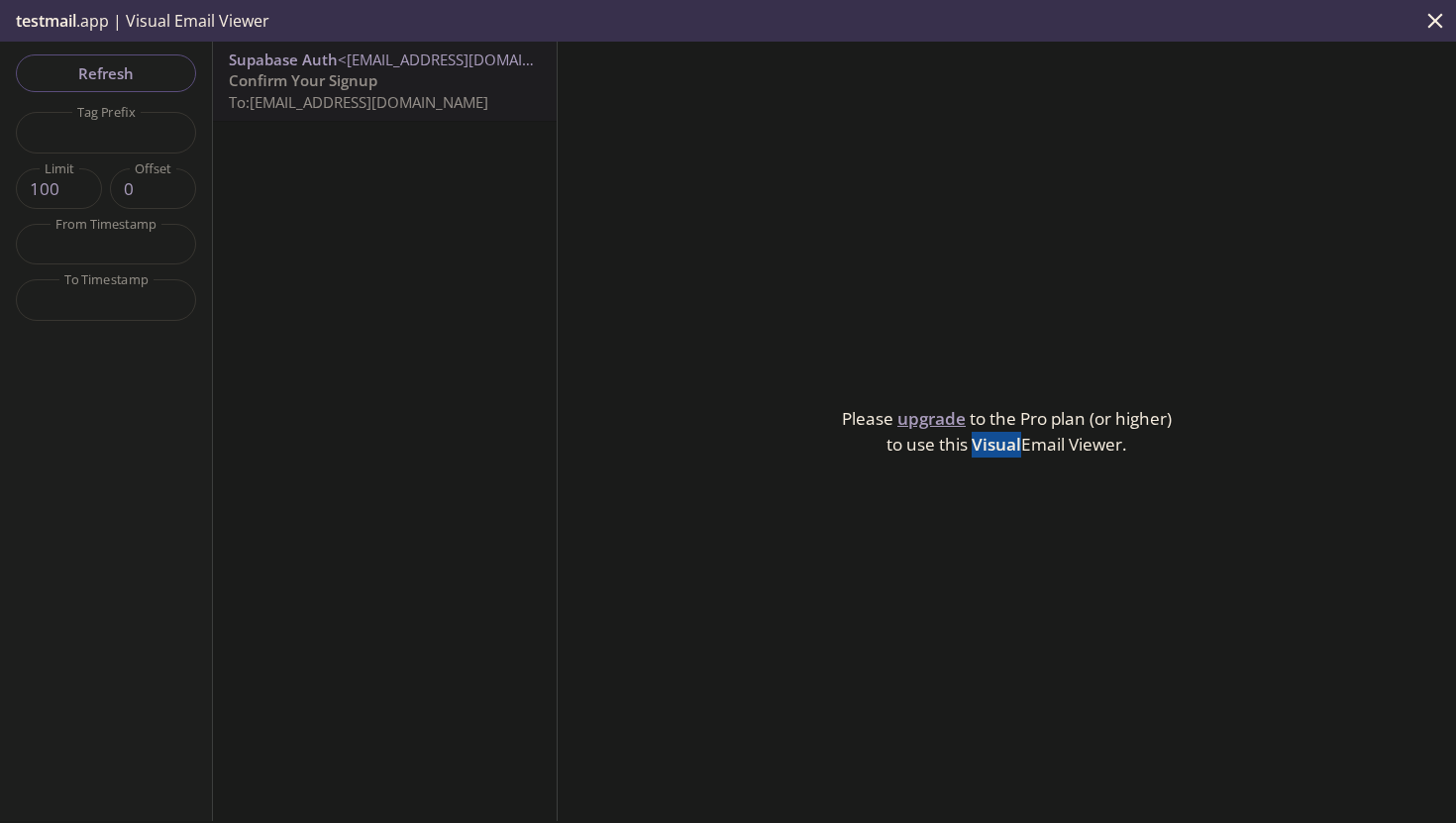 click on "Visual" at bounding box center [996, 444] 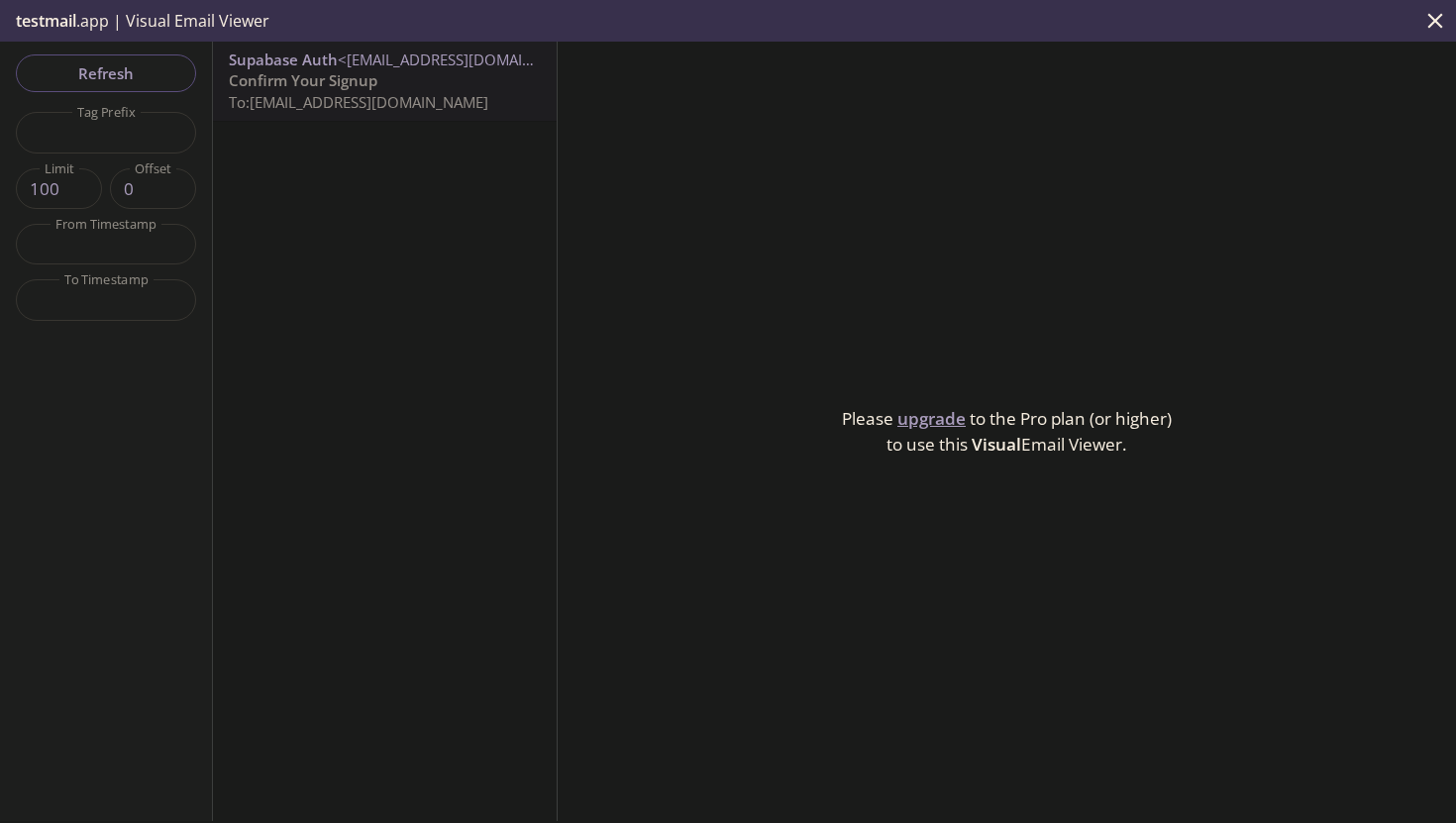 click 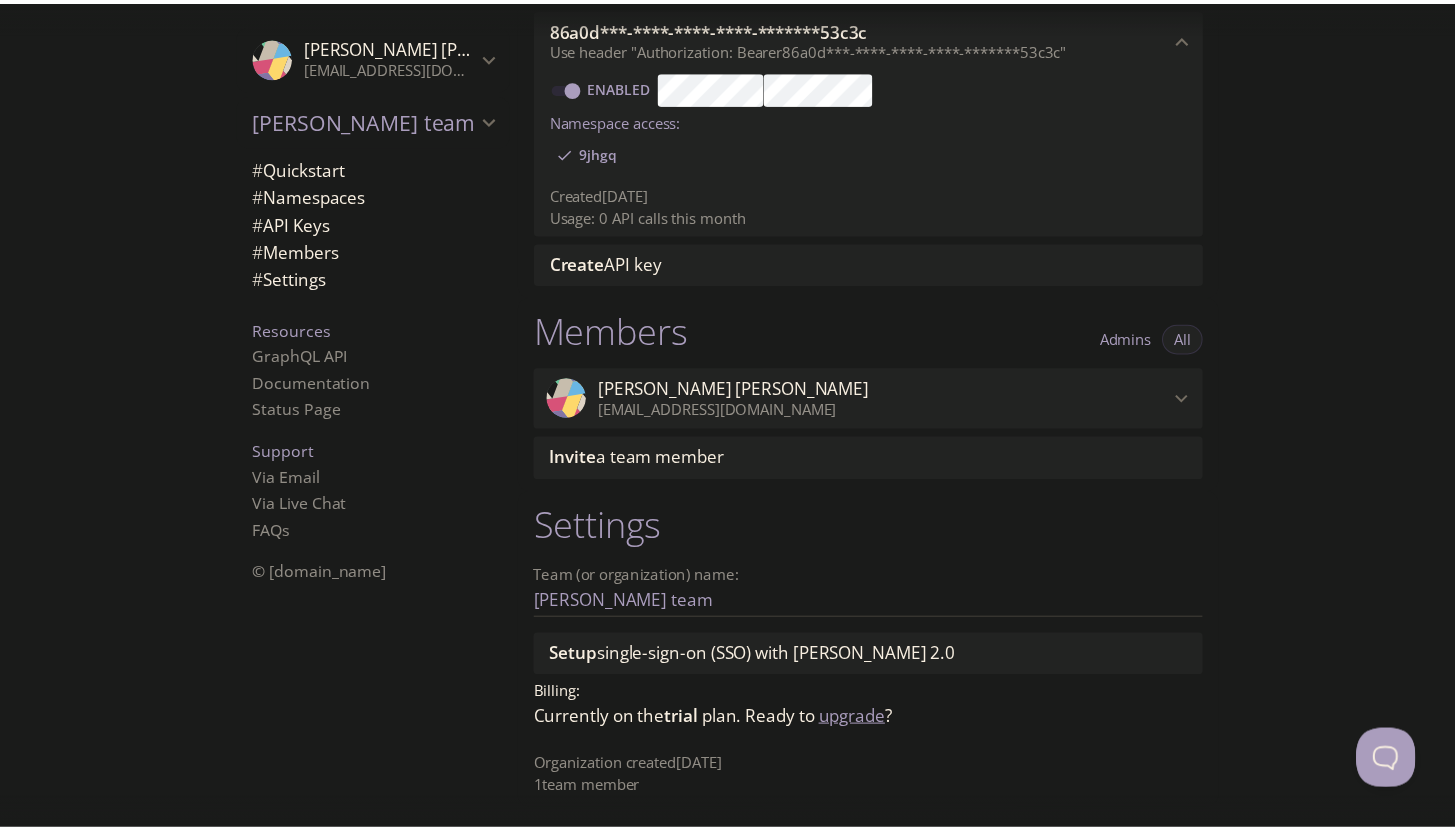 scroll, scrollTop: 0, scrollLeft: 0, axis: both 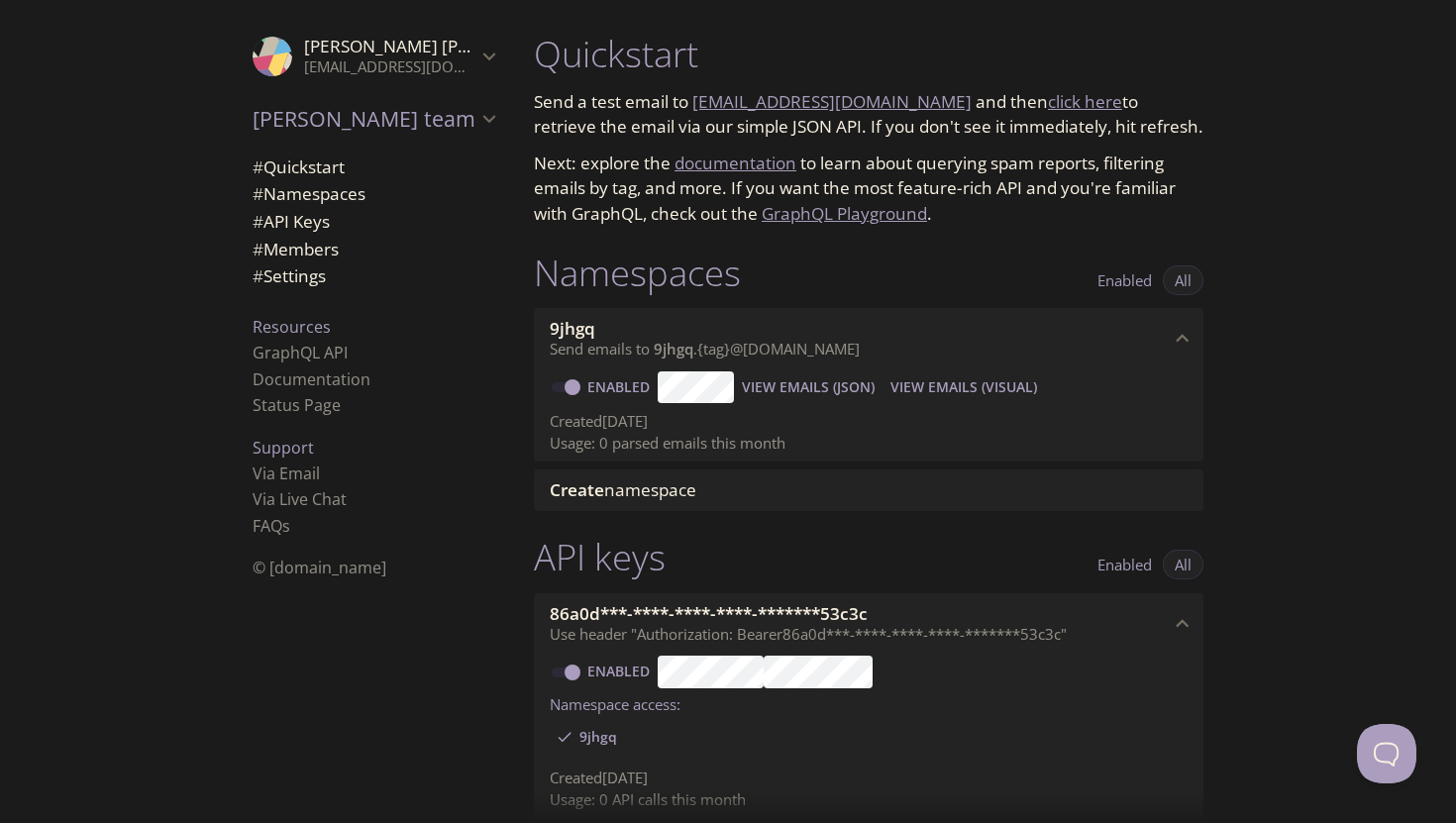 click on "View Emails (JSON)" at bounding box center (808, 387) 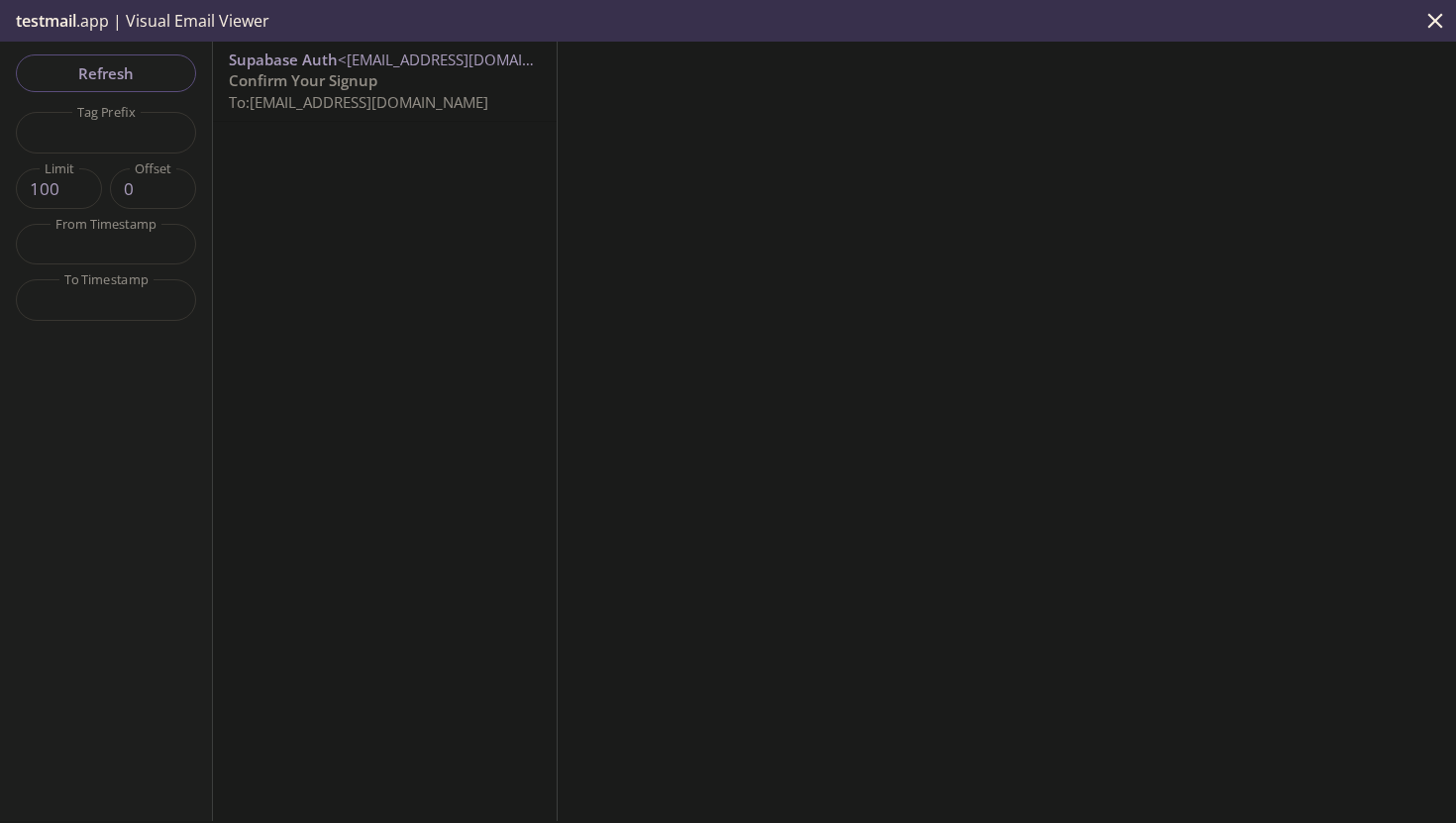 click on "Confirm Your Signup To:  [EMAIL_ADDRESS][DOMAIN_NAME]" at bounding box center [384, 91] 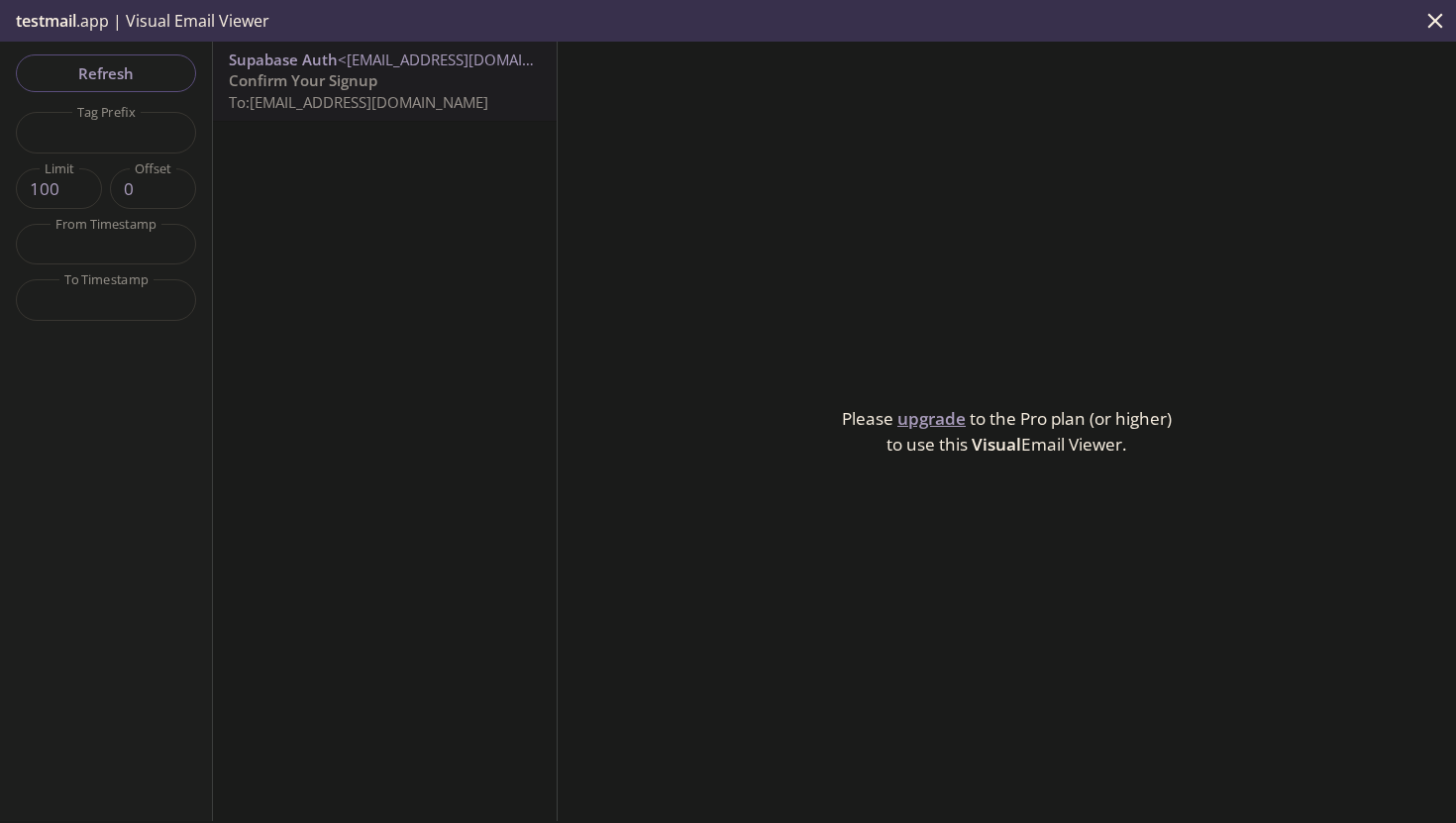 click on "upgrade" at bounding box center (931, 418) 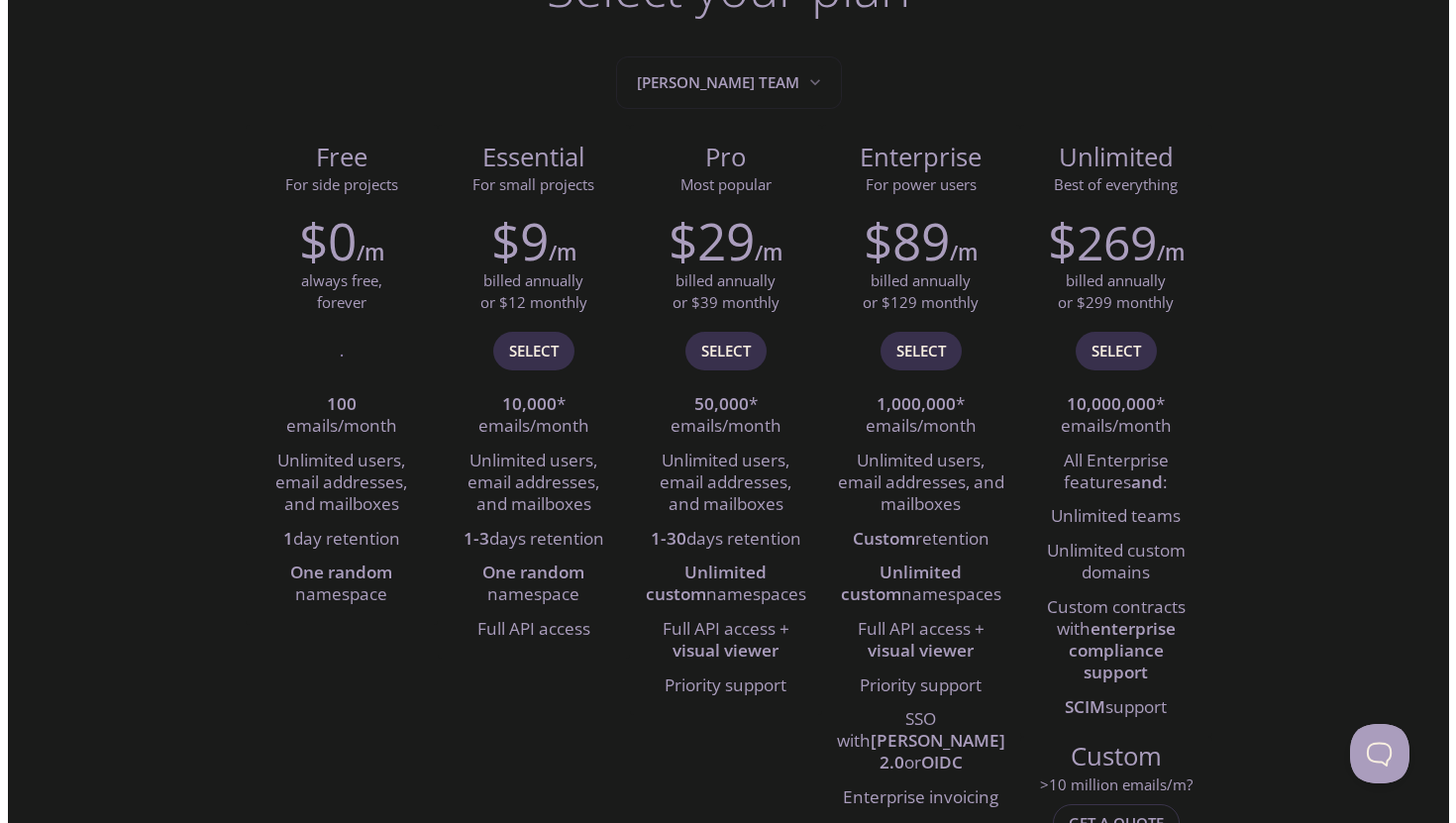 scroll, scrollTop: 0, scrollLeft: 0, axis: both 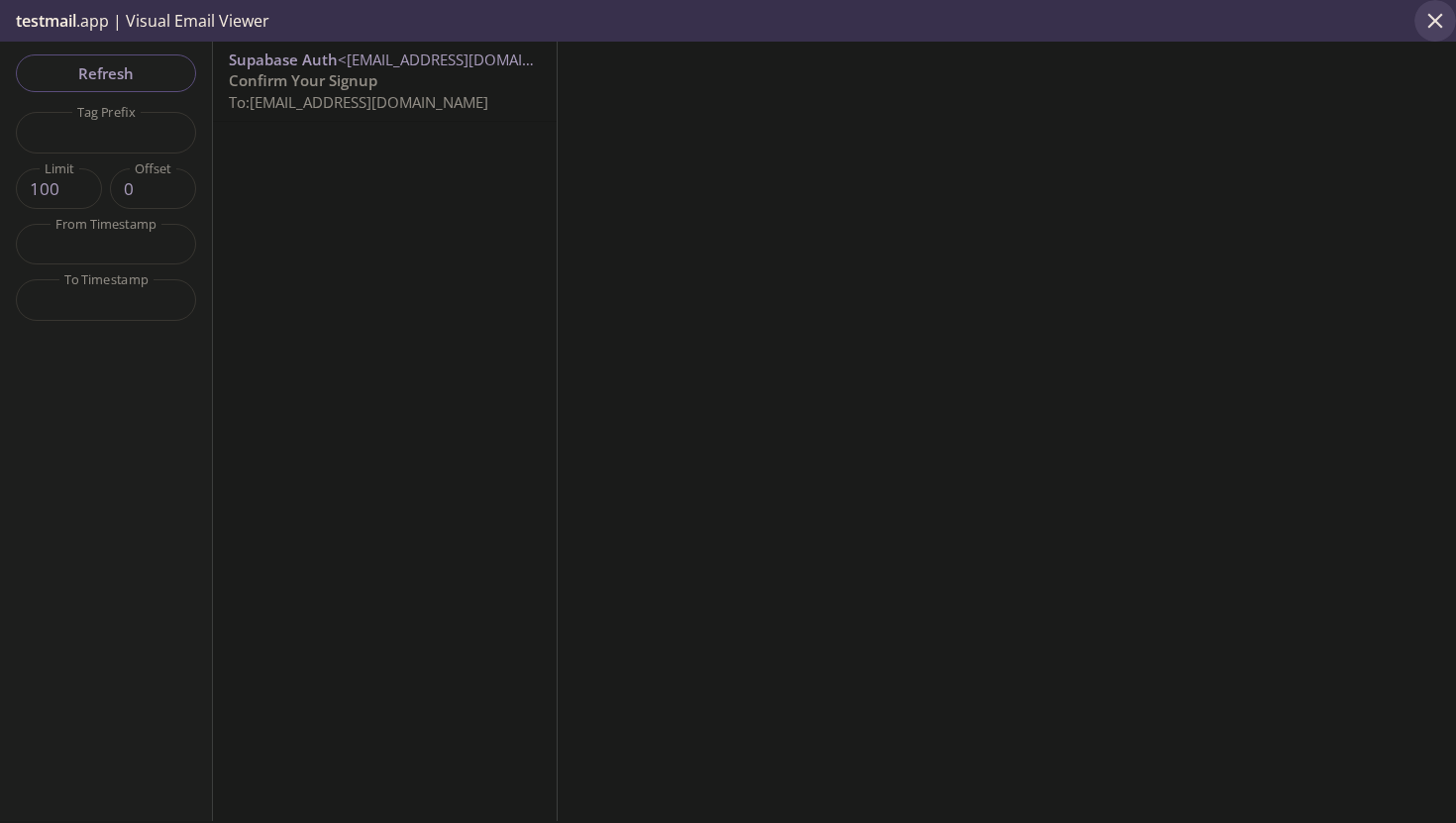 click 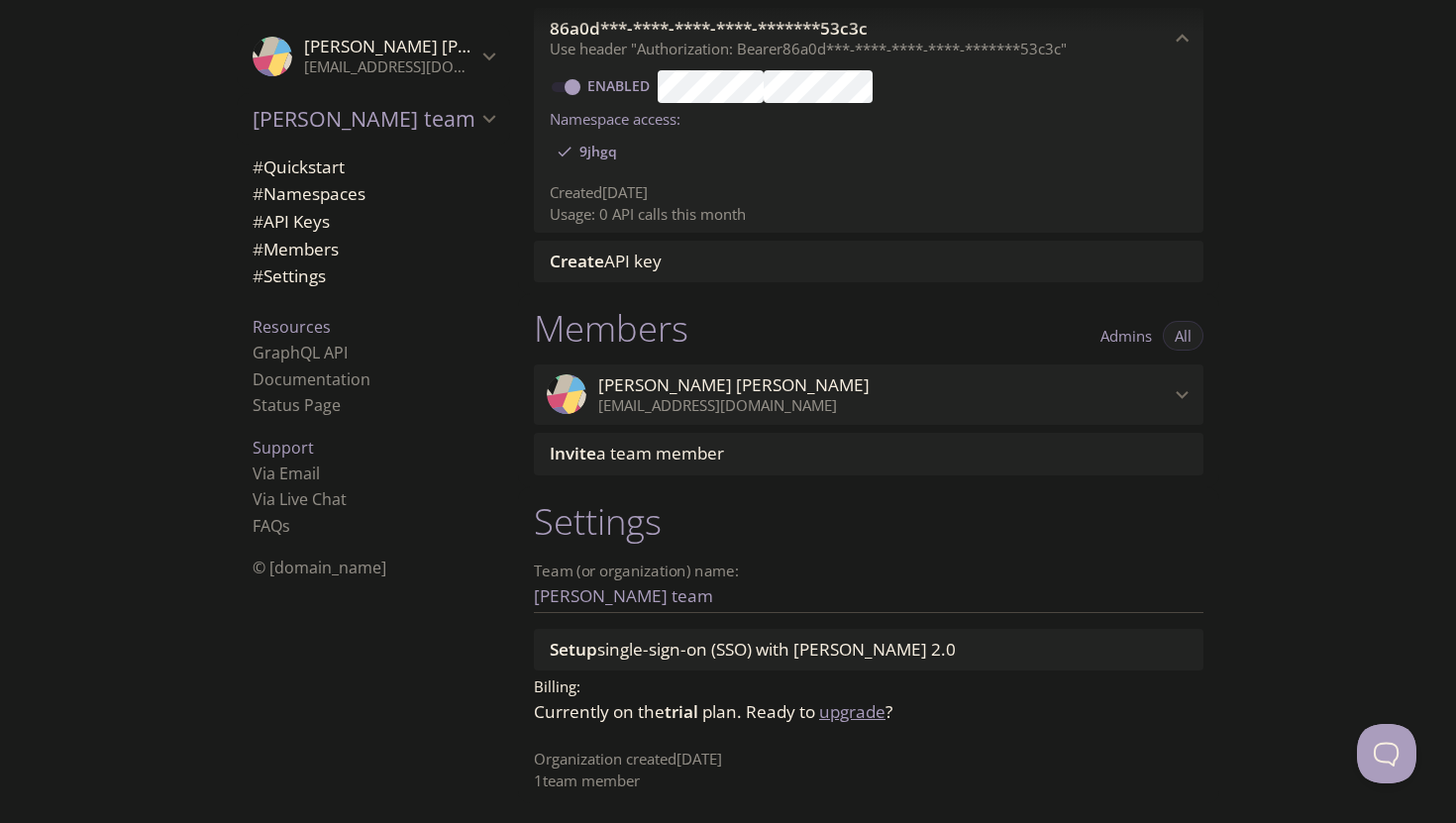 scroll, scrollTop: 0, scrollLeft: 0, axis: both 